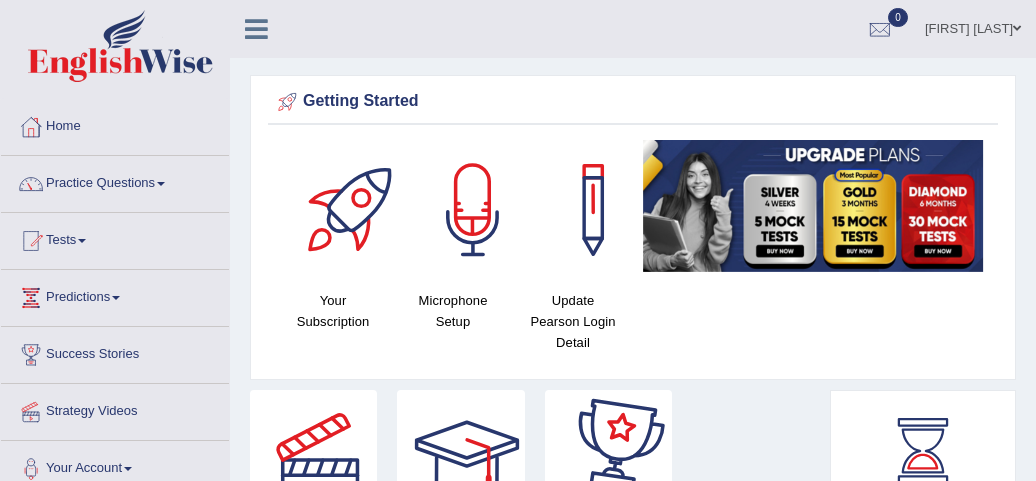 scroll, scrollTop: 0, scrollLeft: 0, axis: both 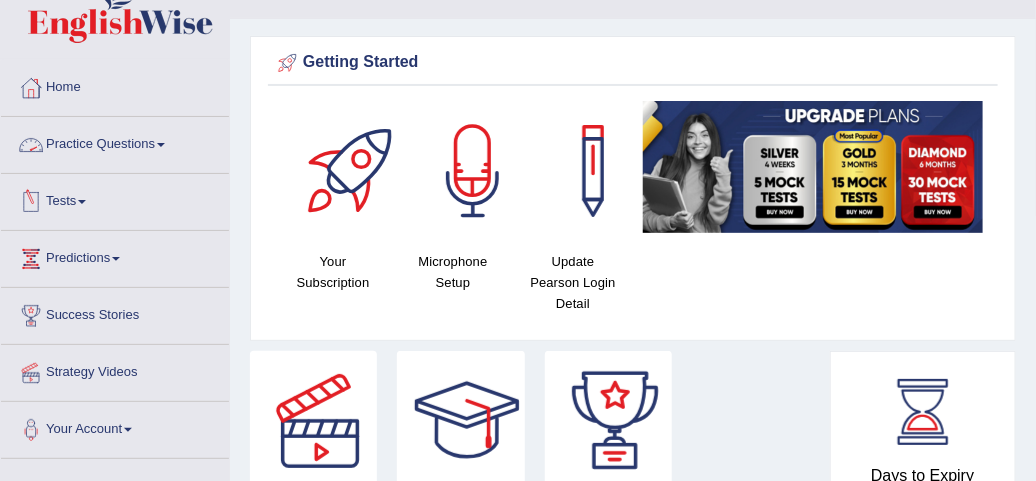 click on "Practice Questions" at bounding box center (115, 142) 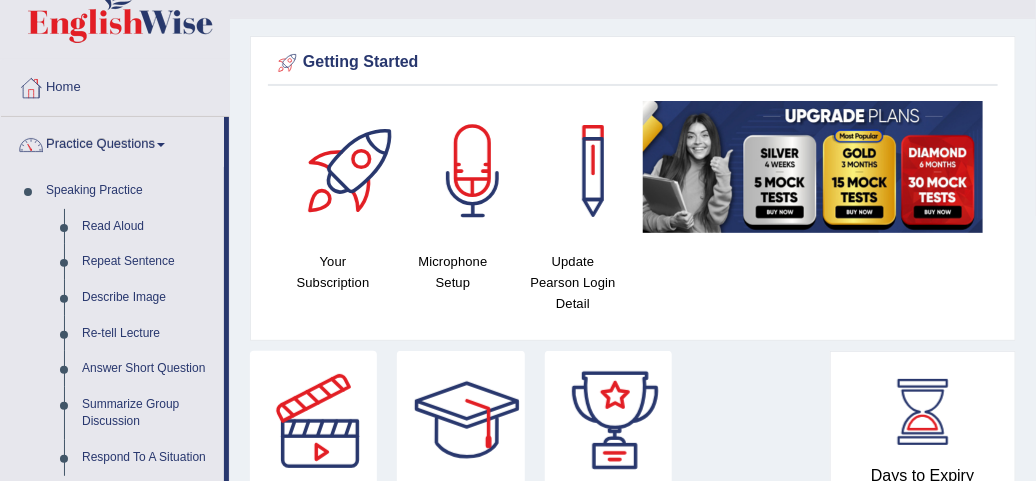 click on "Please login from Desktop. If you think this is an error (or logged in from desktop),  please click here to contact us
Getting Started
Your Subscription
Microphone Setup
Update Pearson Login Detail
×" at bounding box center [633, 1389] 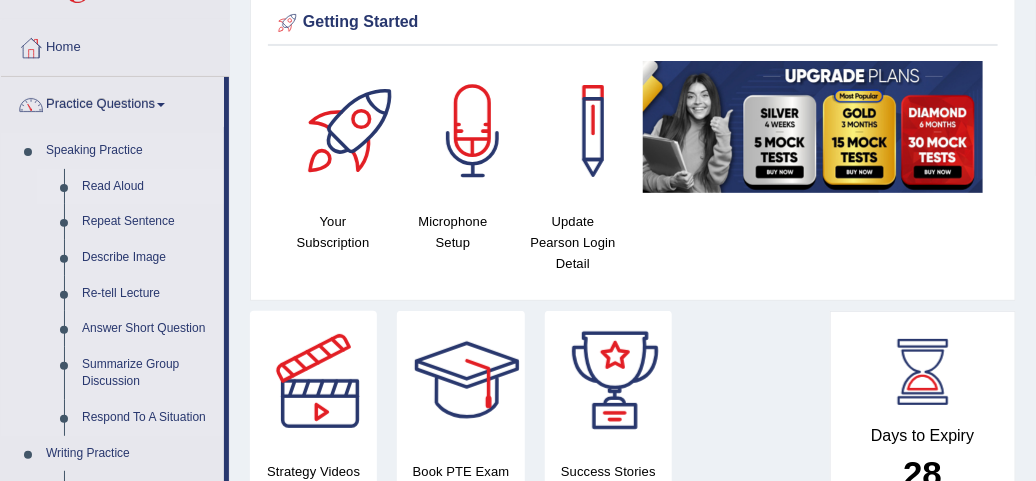 click on "Read Aloud" at bounding box center [148, 187] 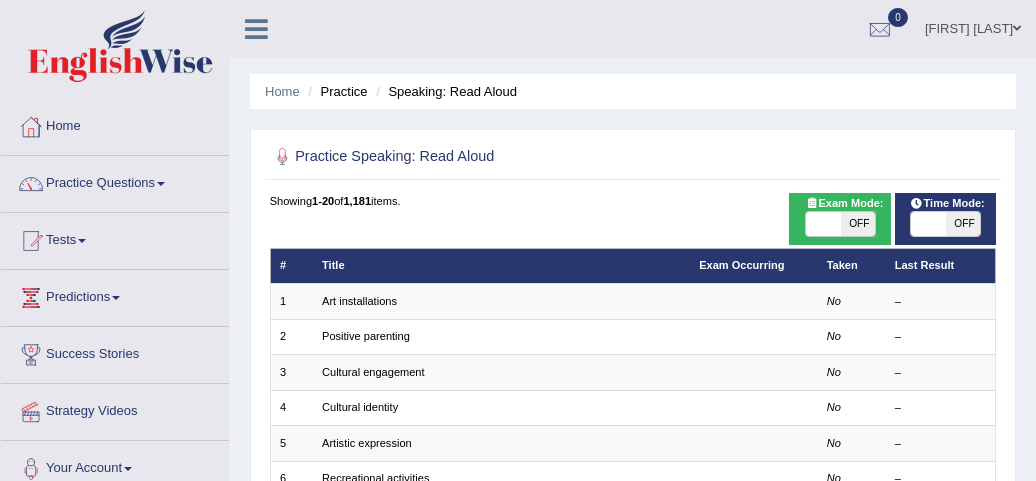scroll, scrollTop: 0, scrollLeft: 0, axis: both 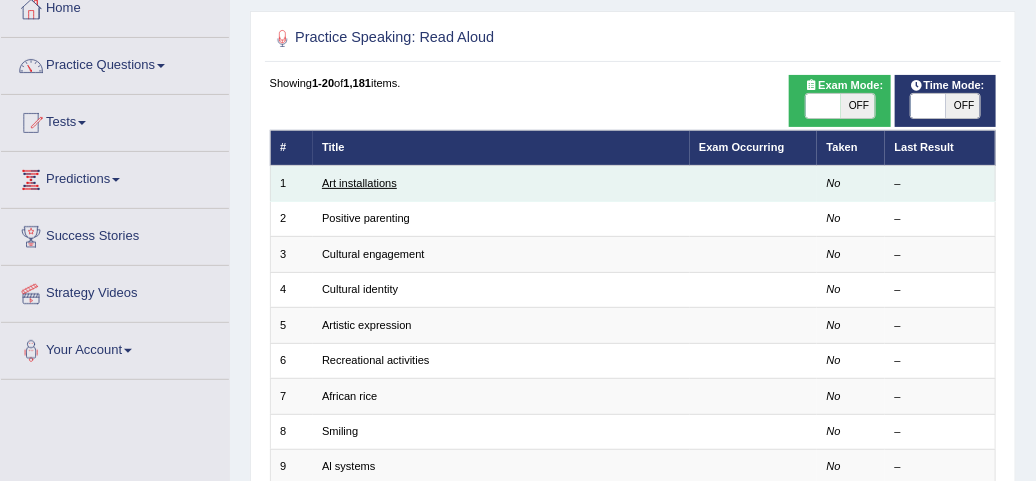 click on "Art installations" at bounding box center (359, 183) 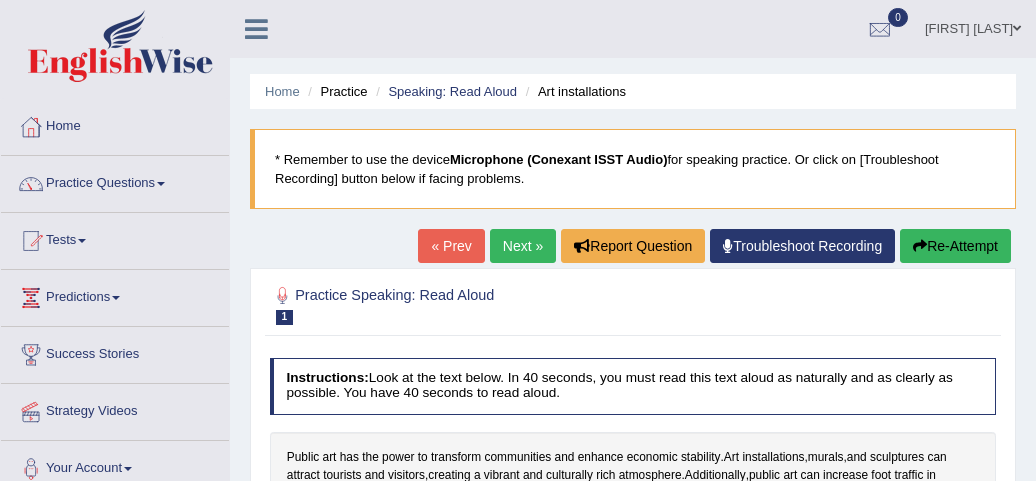 scroll, scrollTop: 0, scrollLeft: 0, axis: both 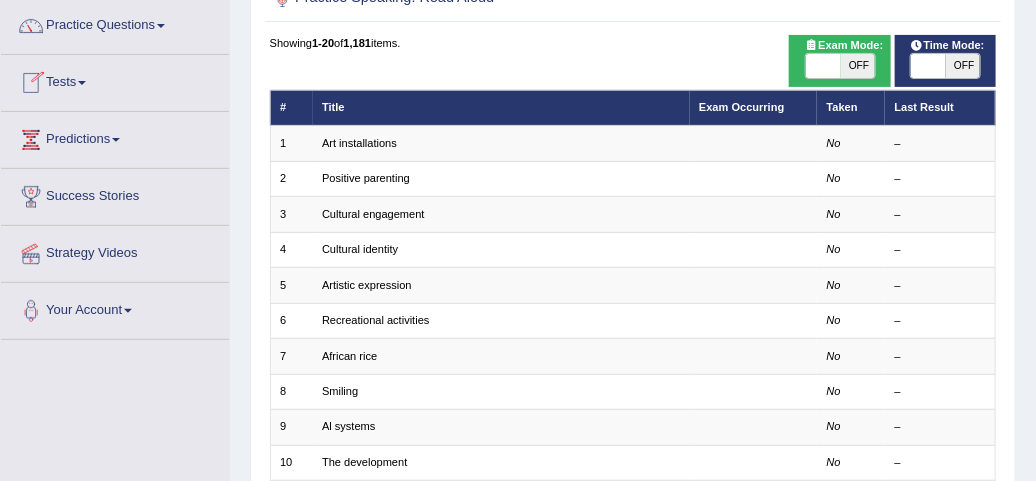click at bounding box center (82, 83) 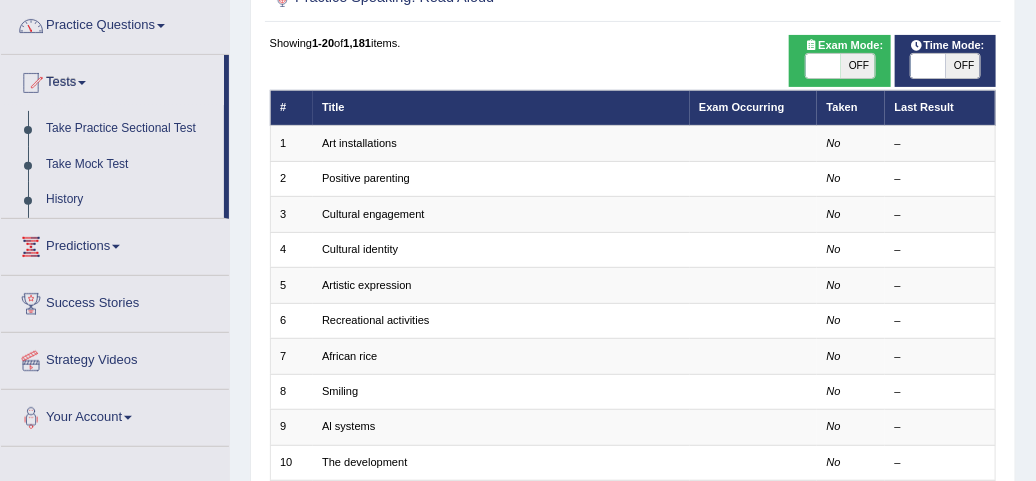 click on "Practice Questions" at bounding box center (115, 23) 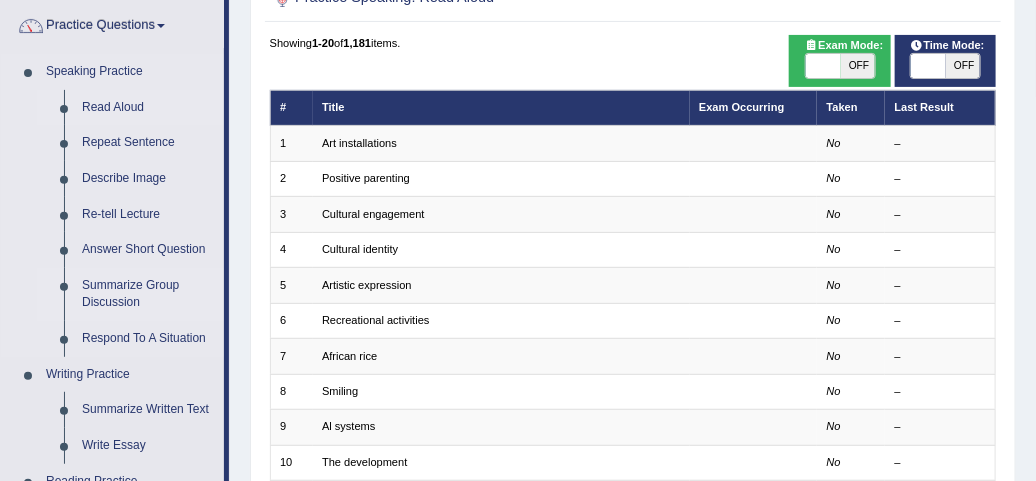 click on "Summarize Group Discussion" at bounding box center [148, 294] 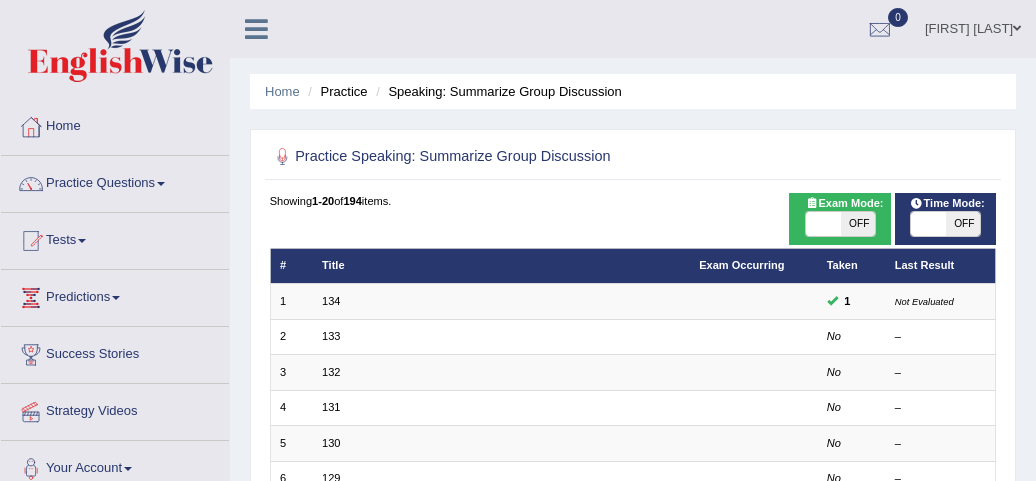 scroll, scrollTop: 0, scrollLeft: 0, axis: both 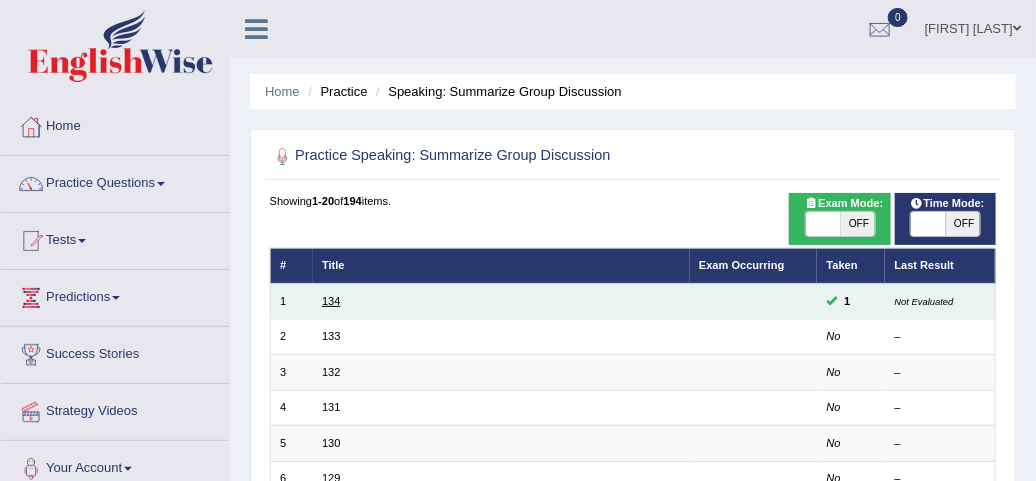 click on "134" at bounding box center [331, 301] 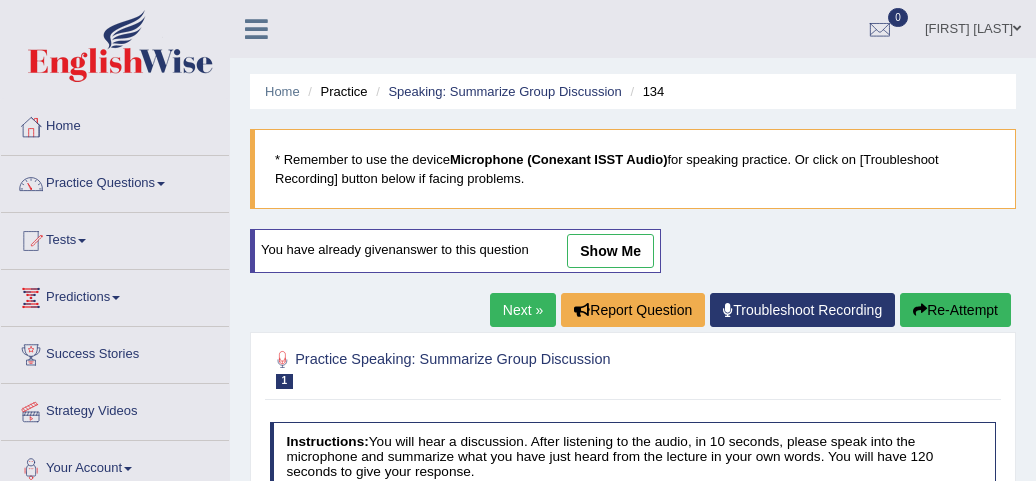 scroll, scrollTop: 0, scrollLeft: 0, axis: both 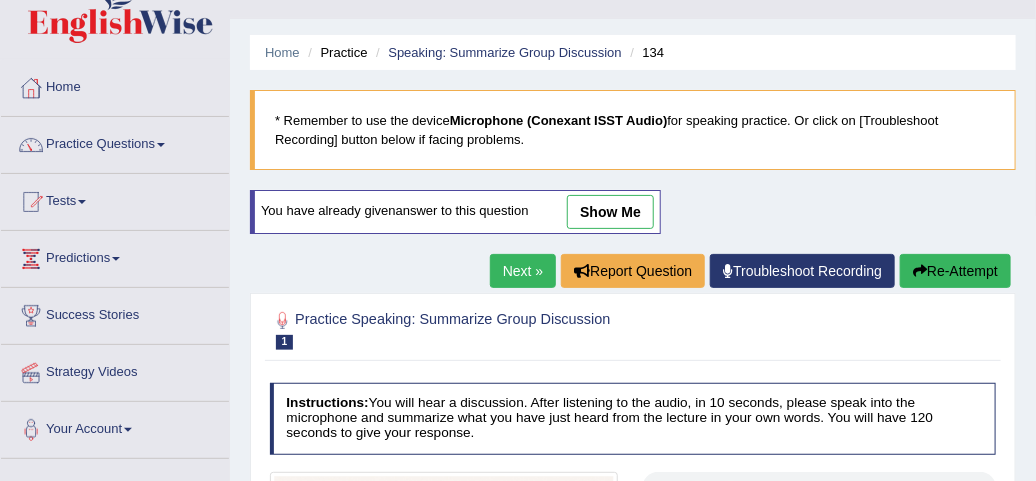 click on "show me" at bounding box center (610, 212) 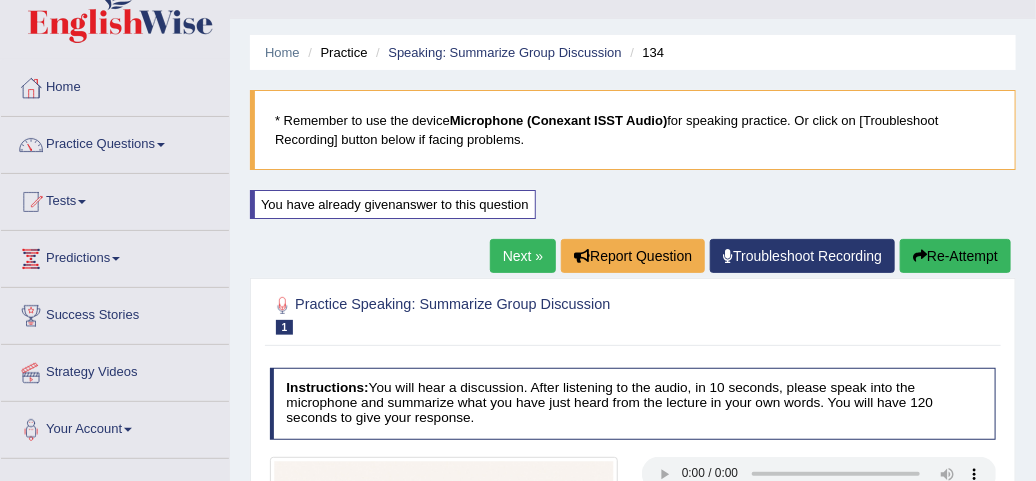 click on "Home
Practice
Speaking: Summarize Group Discussion
134
* Remember to use the device  Microphone (Conexant ISST Audio)  for speaking practice. Or click on [Troubleshoot Recording] button below if facing problems.
You have already given   answer to this question
Next »  Report Question  Troubleshoot Recording  Re-Attempt
Practice Speaking: Summarize Group Discussion
1
134
Instructions:  You will hear a discussion. After listening to the audio, in 10 seconds, please speak into the microphone and summarize what you have just heard from the lecture in your own words. You will have 120 seconds to give your response.
Transcript: Recorded Answer: Created with Highcharts 7.1.2 Too low Too high Time Pitch meter: 0 25 50 75 100 Created with Highcharts 7.1.2 Great Too slow Too fast Time 0 10" at bounding box center (633, 847) 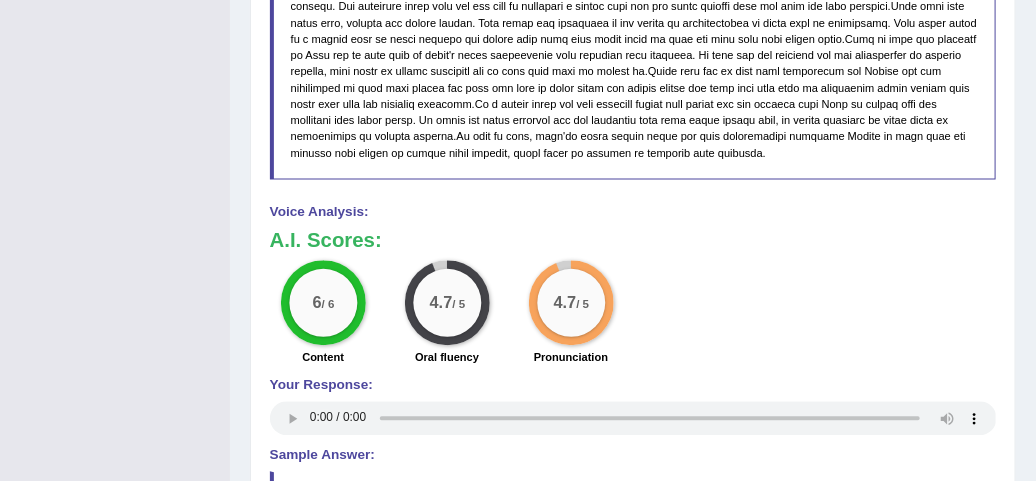 scroll, scrollTop: 1304, scrollLeft: 0, axis: vertical 